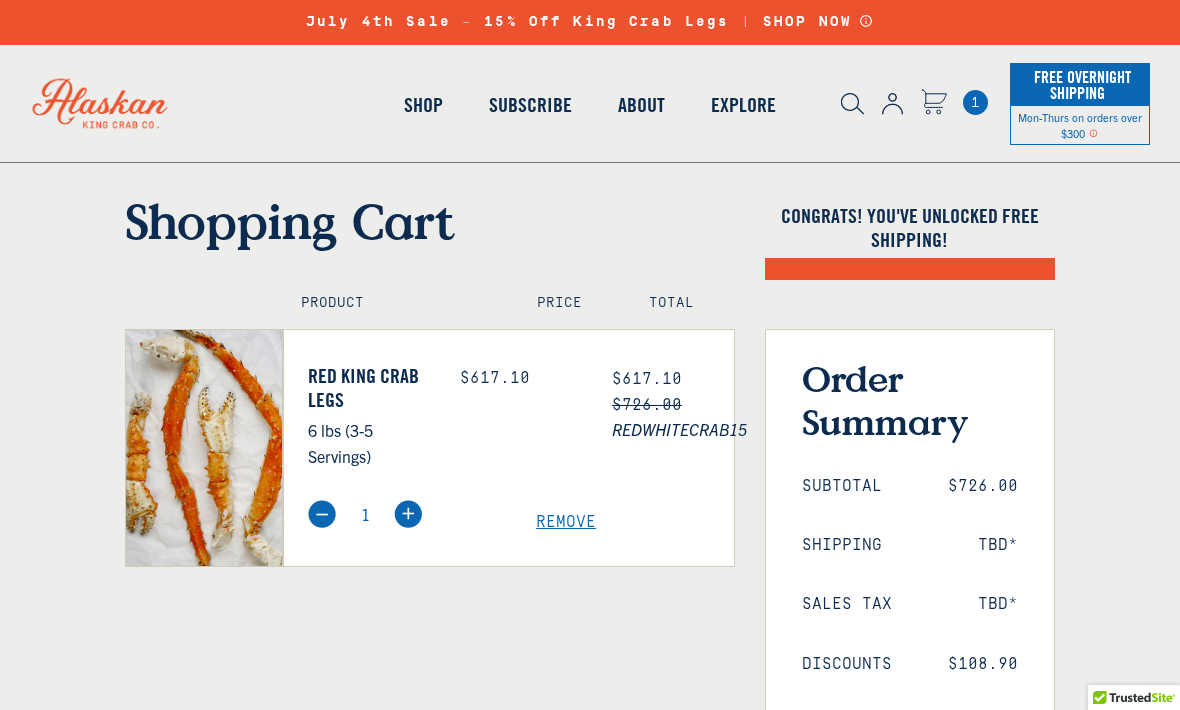 scroll, scrollTop: 0, scrollLeft: 0, axis: both 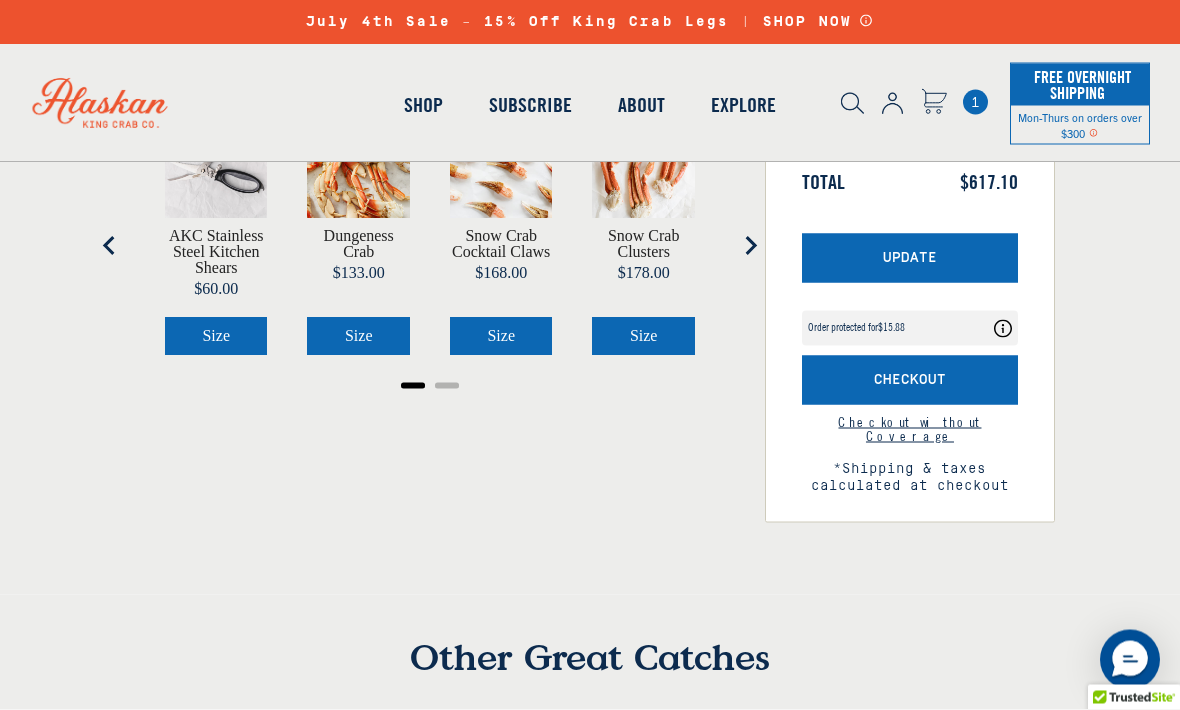 click on "Checkout" at bounding box center [910, 380] 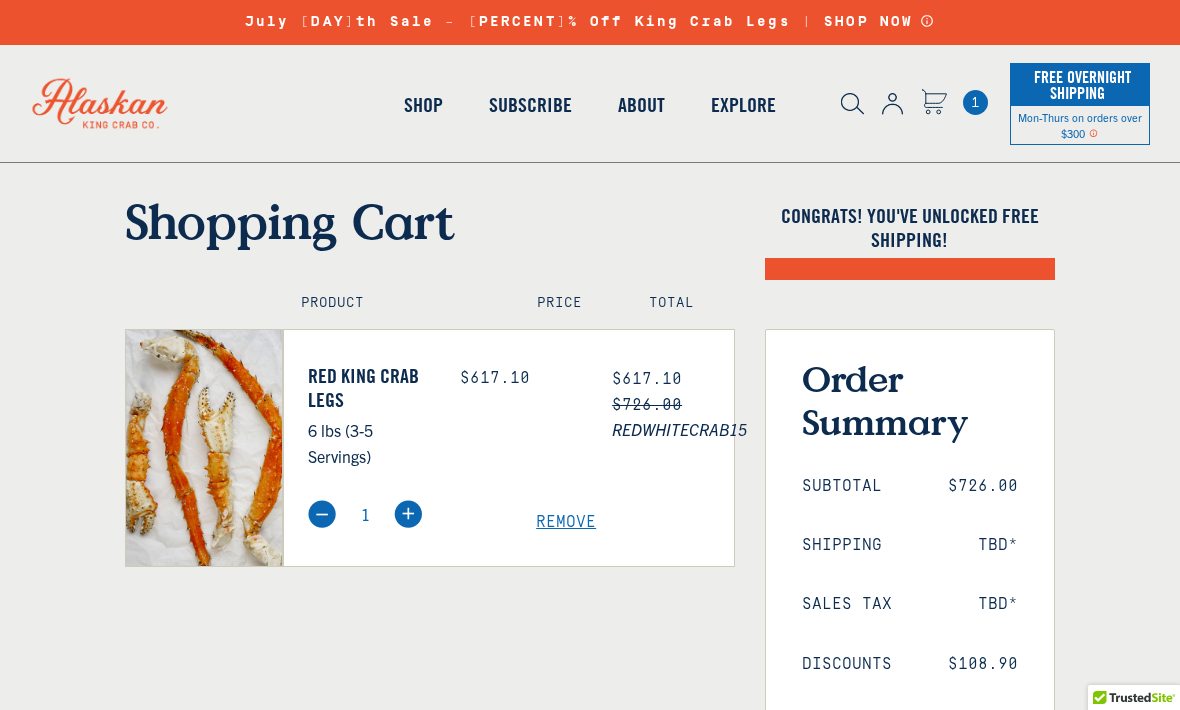scroll, scrollTop: 886, scrollLeft: 0, axis: vertical 